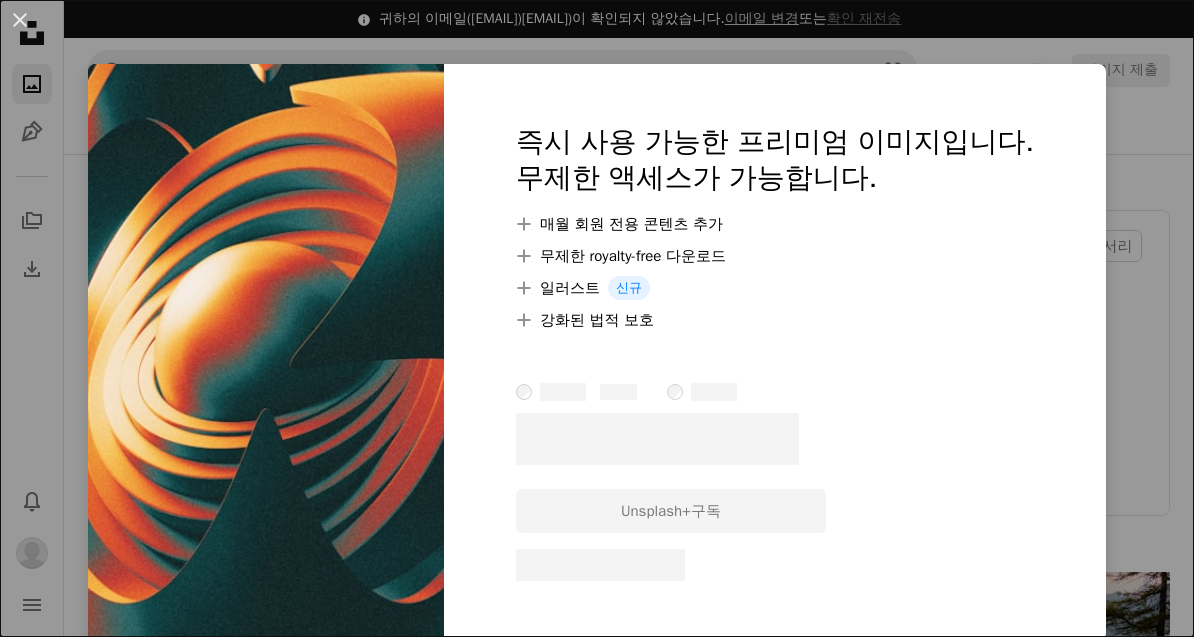 scroll, scrollTop: 4980, scrollLeft: 0, axis: vertical 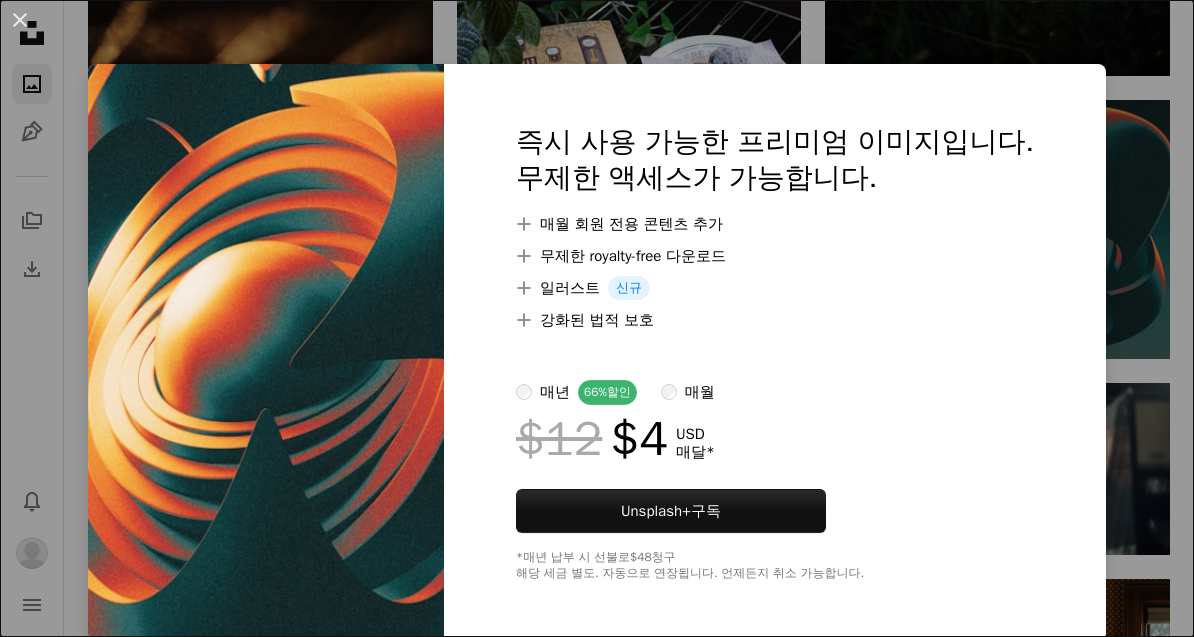 click on "An X shape 즉시 사용 가능한 프리미엄 이미지입니다. 무제한 액세스가 가능합니다. A plus sign 매월 회원 전용 콘텐츠 추가 A plus sign 무제한 royalty-free 다운로드 A plus sign 일러스트  신규 A plus sign 강화된 법적 보호 매년 66%  할인 매월 $12   $4 USD 매달 * Unsplash+  구독 *매년 납부 시 선불로  $48  청구 해당 세금 별도. 자동으로 연장됩니다. 언제든지 취소 가능합니다." at bounding box center (597, 318) 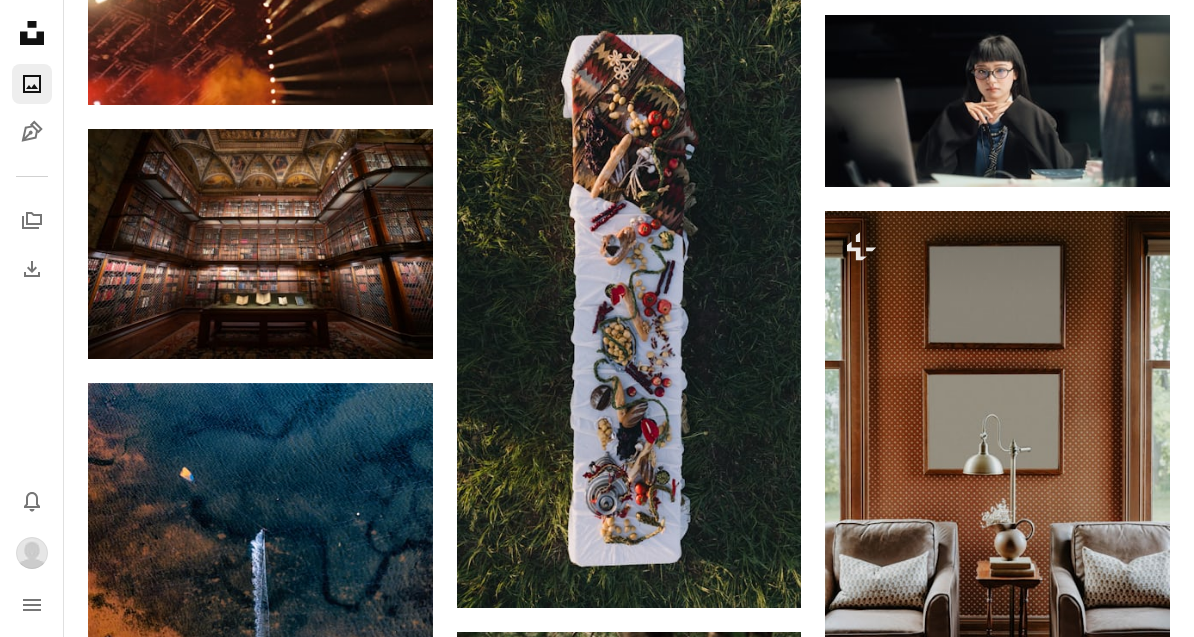 scroll, scrollTop: 5348, scrollLeft: 0, axis: vertical 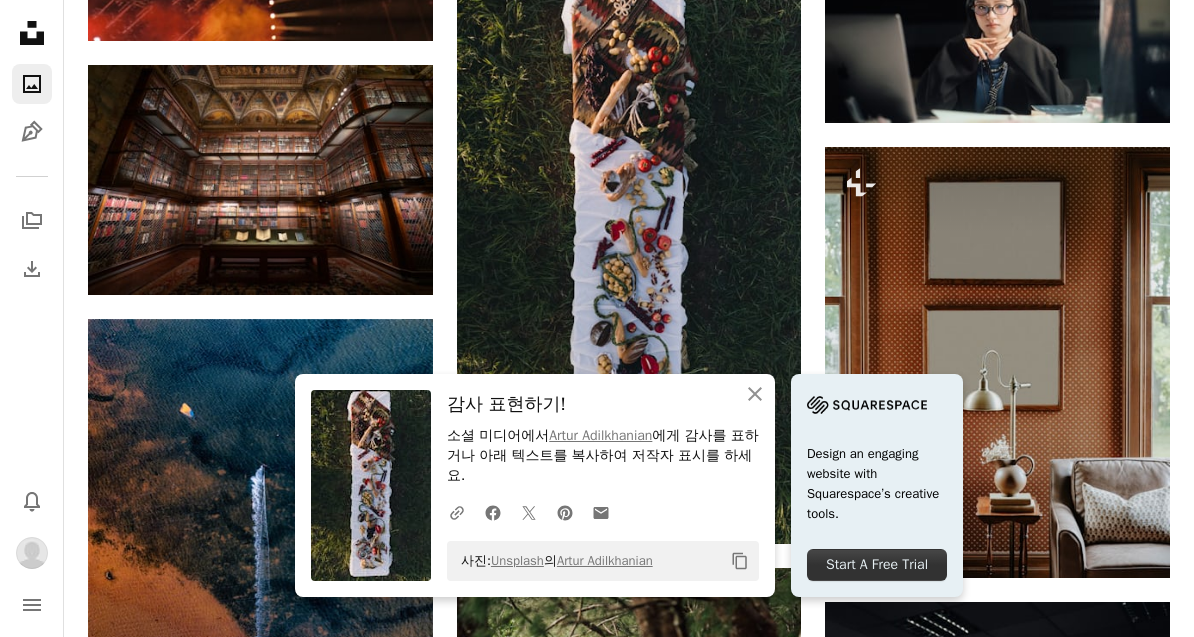 click on "An X shape" 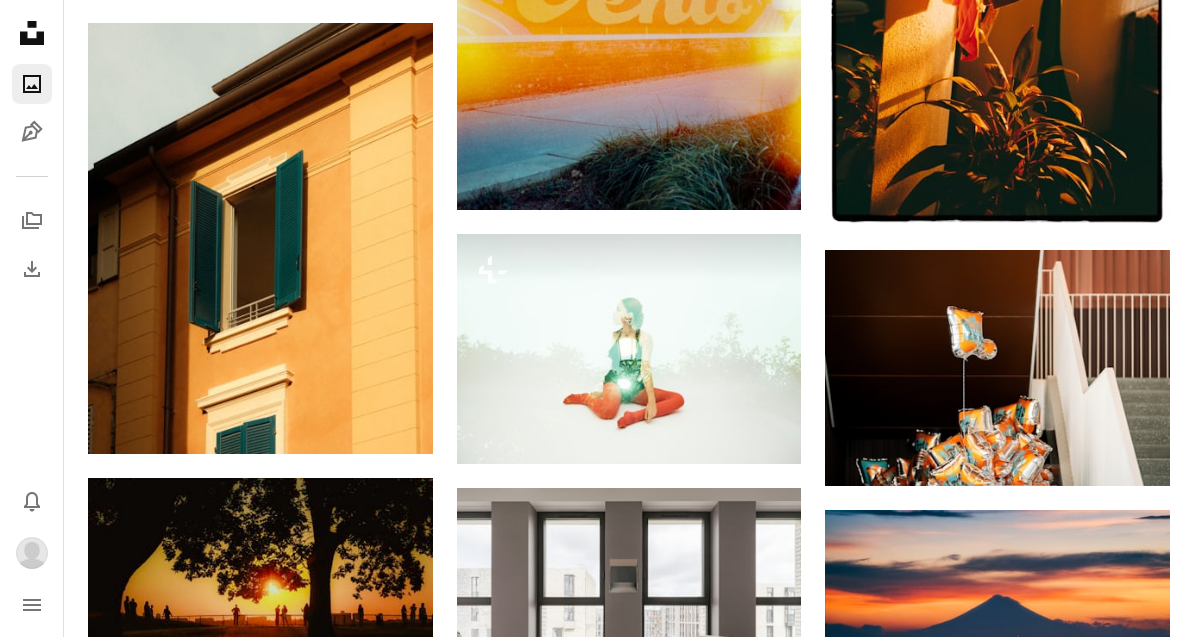scroll, scrollTop: 7259, scrollLeft: 0, axis: vertical 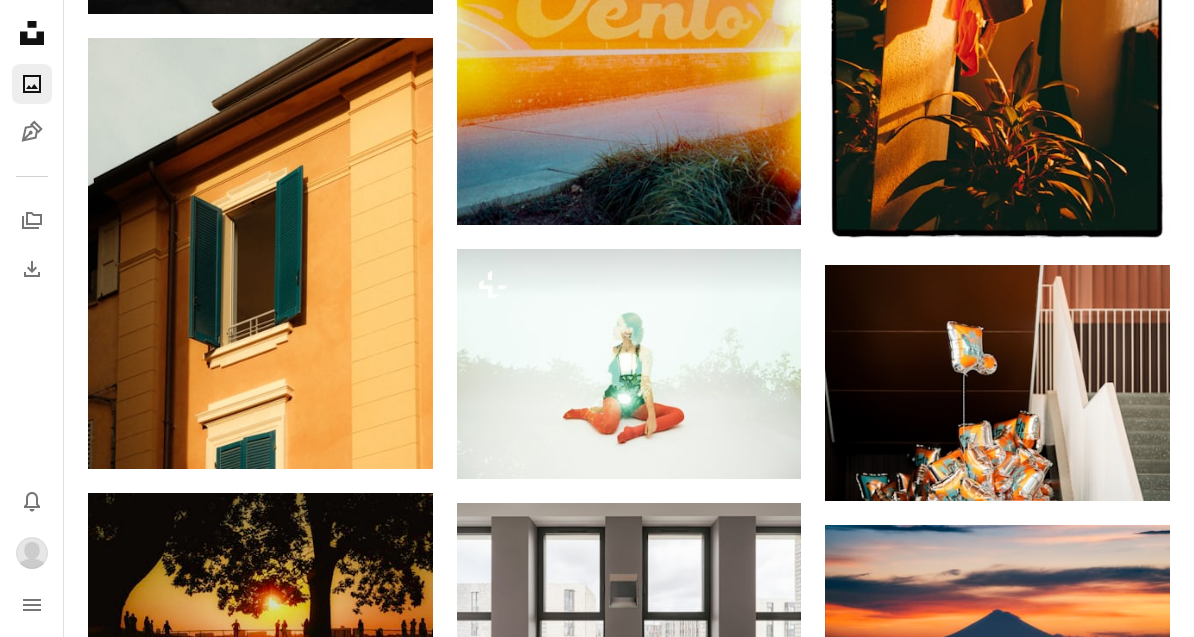 click at bounding box center (260, 253) 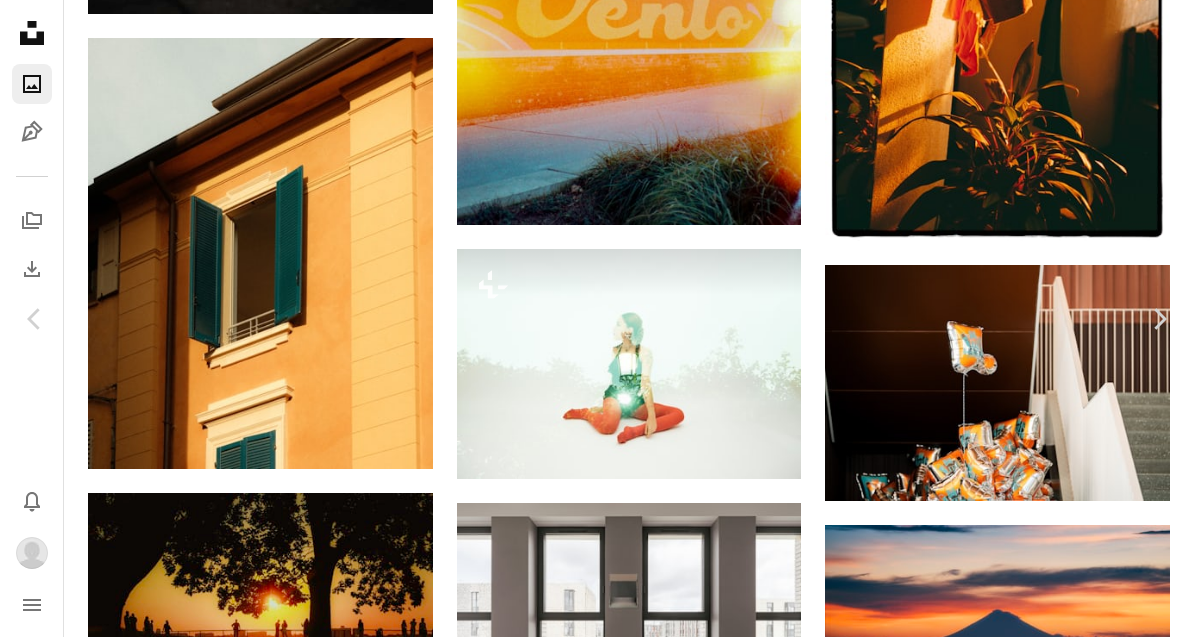 click on "다운로드" at bounding box center (1011, 4158) 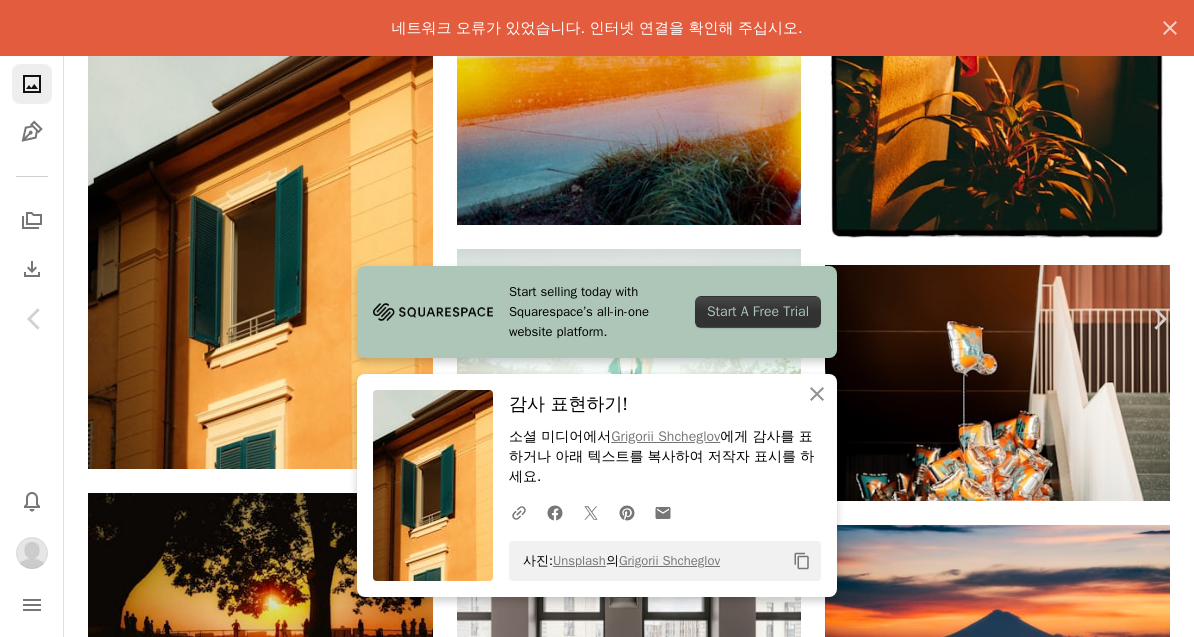 click on "An X shape" at bounding box center [1170, 28] 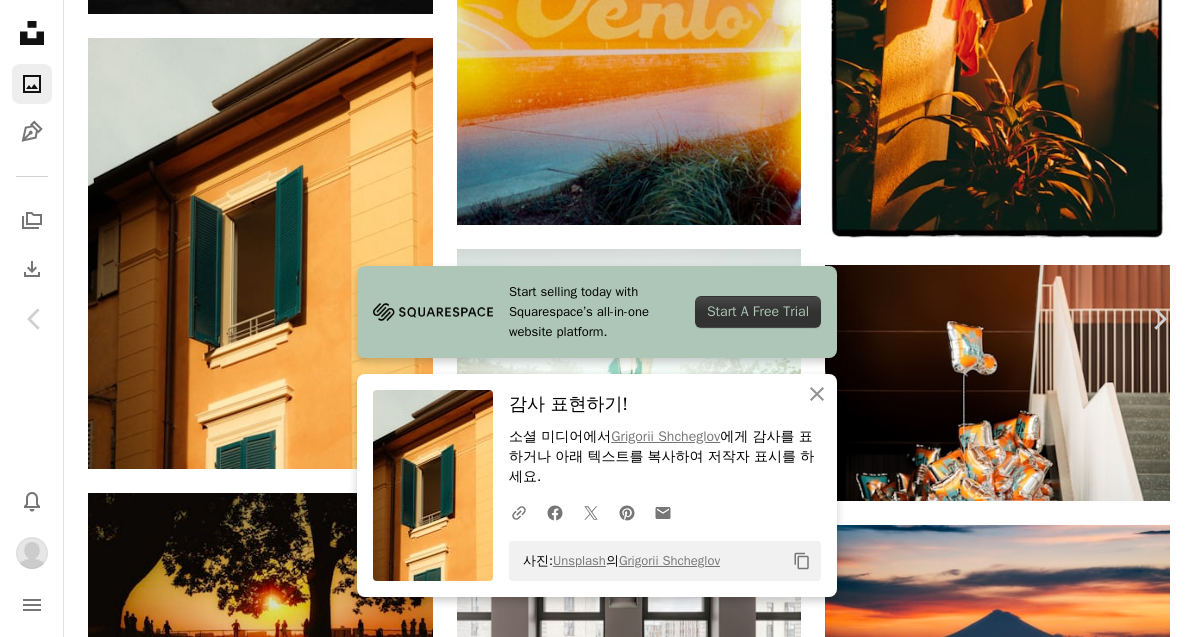 click on "An X shape Chevron left Chevron right Start selling today with Squarespace’s all-in-one website platform. Start A Free Trial An X shape 닫기 감사 표현하기! 소셜 미디어에서  [NAME] 에게 감사를 표하거나 아래 텍스트를 복사하여 저작자 표시를 하세요. A URL sharing icon (chains) Facebook icon X (formerly Twitter) icon Pinterest icon An envelope 사진:  Unsplash 의 [NAME]
Copy content [NAME] 고용 가능 A checkmark inside of a circle A heart A plus sign 다운로드 Chevron down Zoom in A forward-right arrow 공유 Info icon 정보 More Actions iStock에서 프리미엄 관련 이미지 찾아보기  |  코드 UNSPLASH20로 20% 할인 혜택 받기 관련 이미지" at bounding box center [597, 4429] 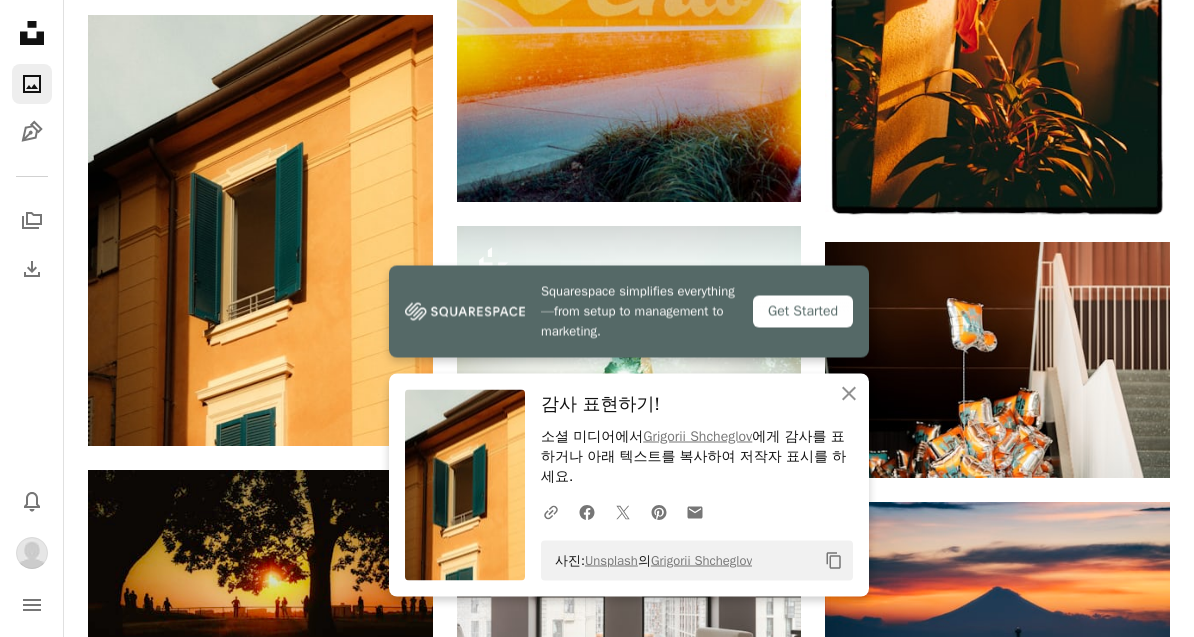 scroll, scrollTop: 7283, scrollLeft: 0, axis: vertical 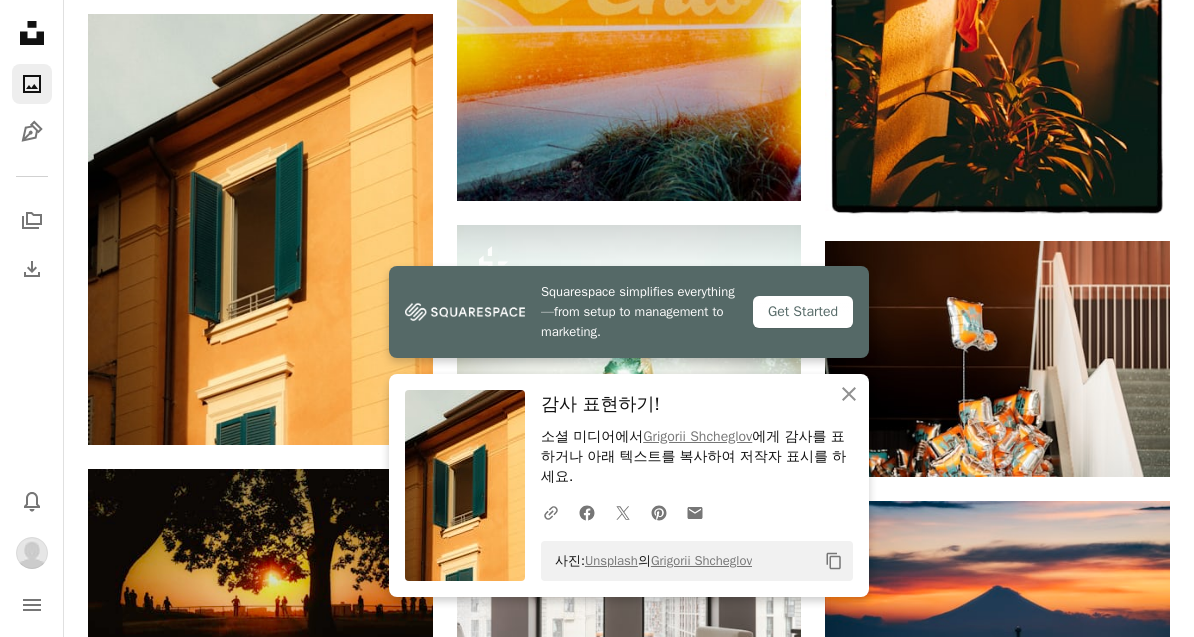 click on "An X shape" 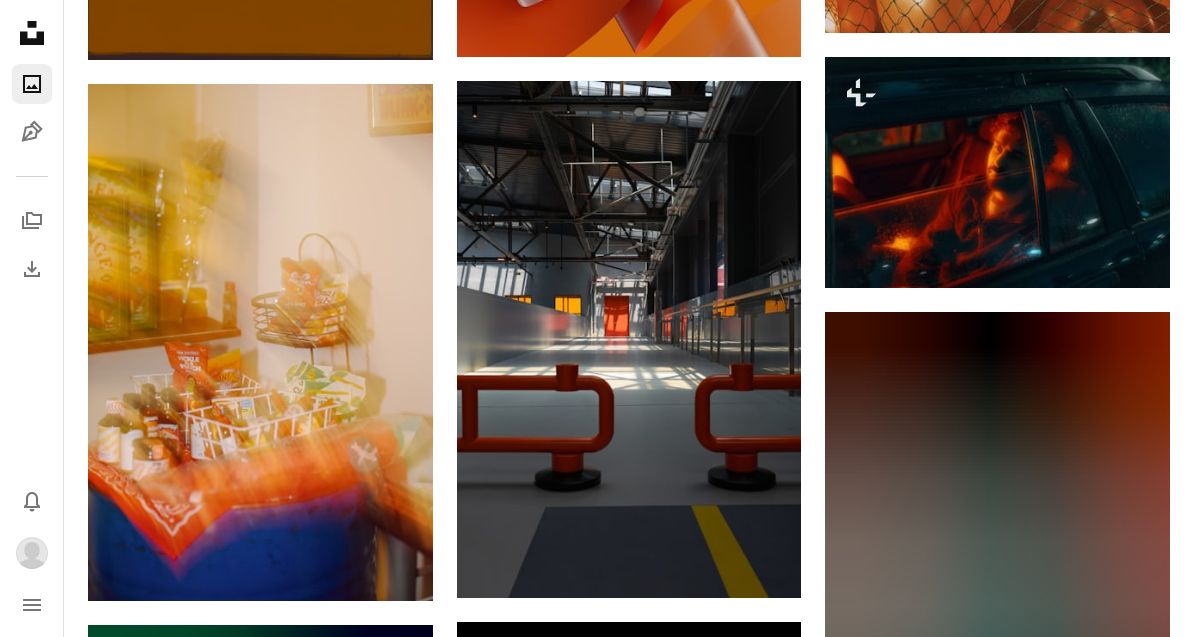 scroll, scrollTop: 8464, scrollLeft: 0, axis: vertical 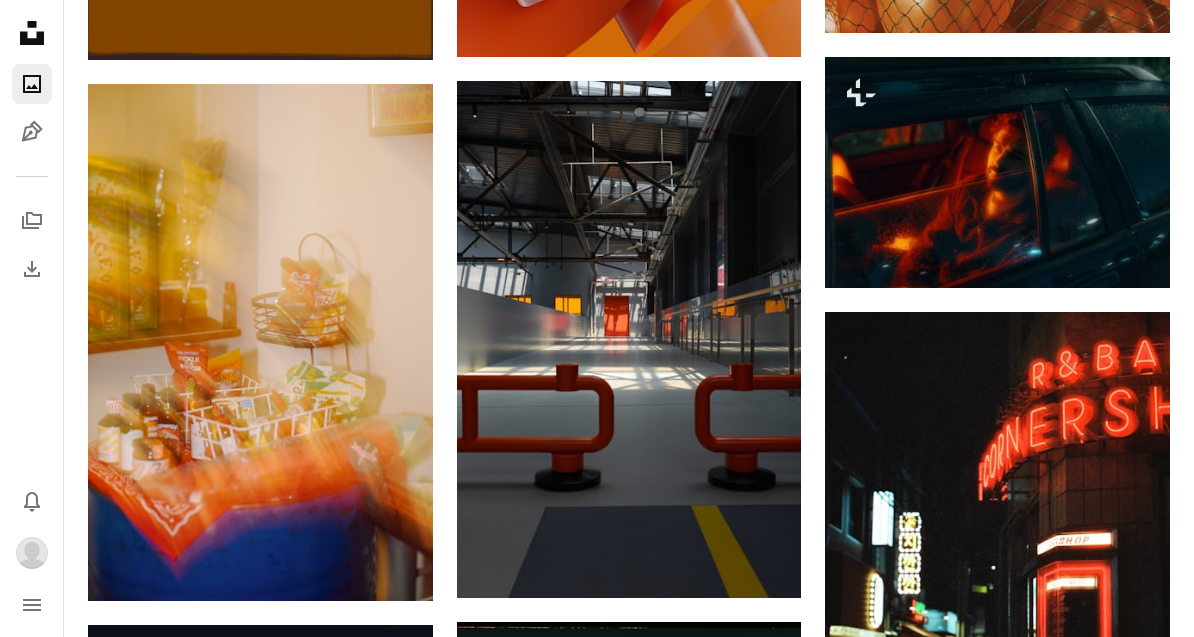 click at bounding box center [997, 172] 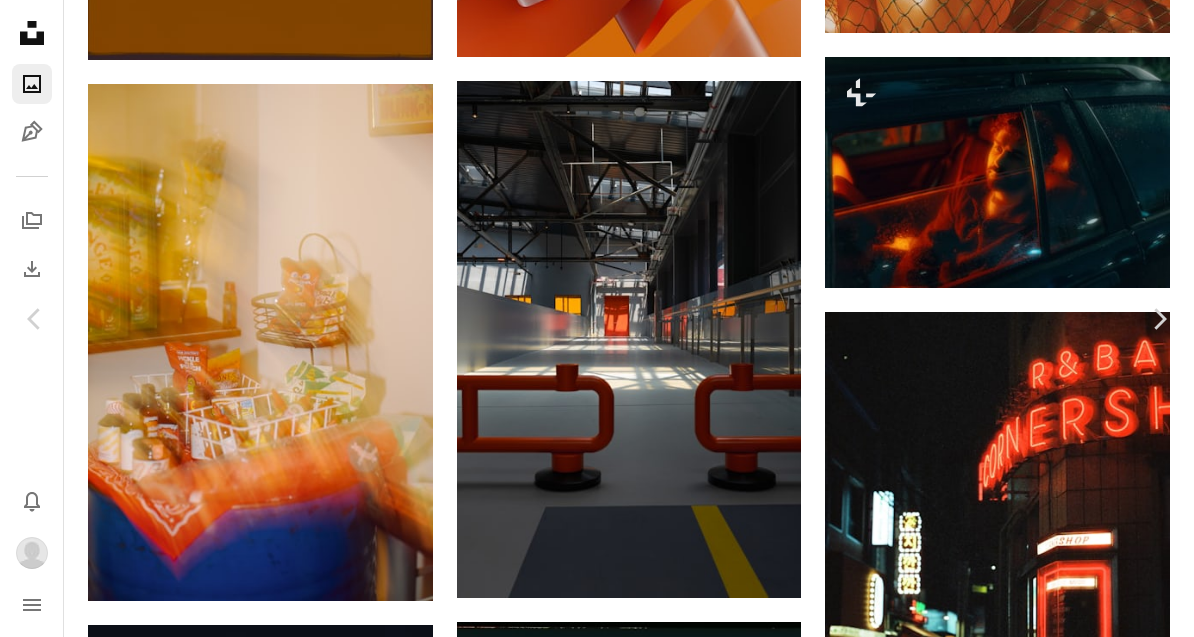 click on "An X shape Chevron left Chevron right [NAME] Unsplash+ 용 A heart A plus sign A lock 다운로드 Zoom in A forward-right arrow 공유 More Actions Calendar outlined 2주 전 에 게시됨 Camera SONY, ILCE-7C Safety Unsplash+ 라이선스 에 따른 라이선스 부여 자동차 남자 밤 혼자 영화 무디 다크 모드 분위기 빨간불 밤 시간 이 시리즈의 다른 콘텐츠 Plus sign for Unsplash+ Plus sign for Unsplash+ Plus sign for Unsplash+ Plus sign for Unsplash+ Plus sign for Unsplash+ Plus sign for Unsplash+ Plus sign for Unsplash+ Plus sign for Unsplash+ Plus sign for Unsplash+ Plus sign for Unsplash+ 관련 이미지 Plus sign for Unsplash+ A heart A plus sign [NAME] Unsplash+ 용 A lock 다운로드 Plus sign for Unsplash+ A heart A plus sign [NAME] Unsplash+ 용 A lock 다운로드 Plus sign for Unsplash+ A heart A plus sign [NAME] Unsplash+ 용 A lock 다운로드 Plus sign for Unsplash+ A heart A plus sign [NAME]" at bounding box center [597, 3224] 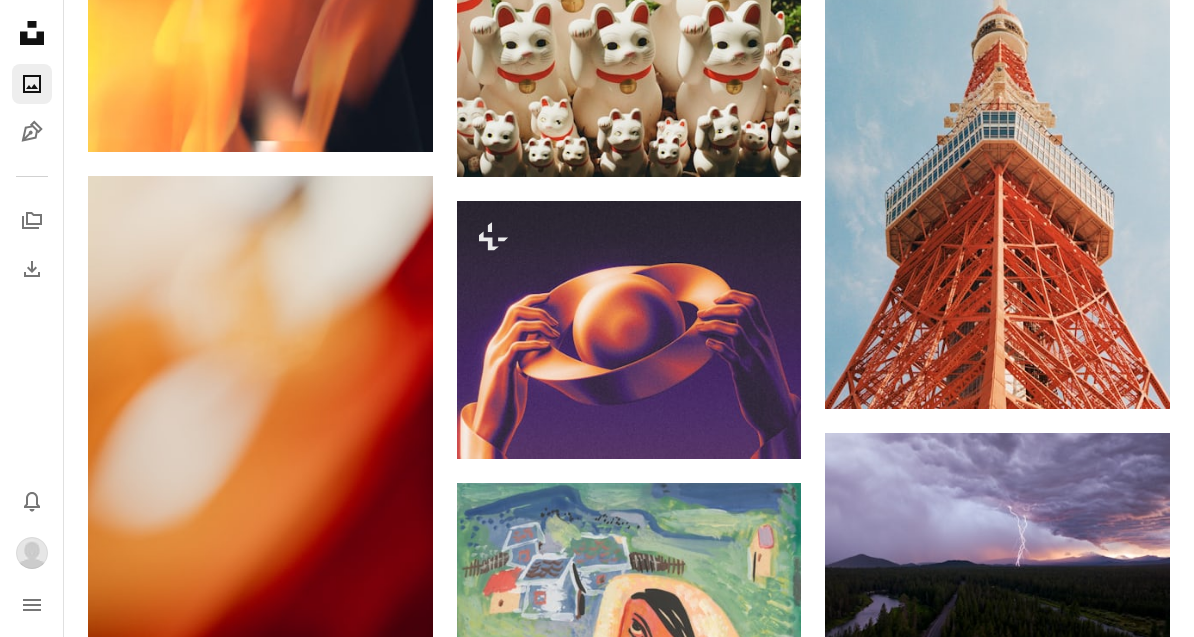 scroll, scrollTop: 9413, scrollLeft: 0, axis: vertical 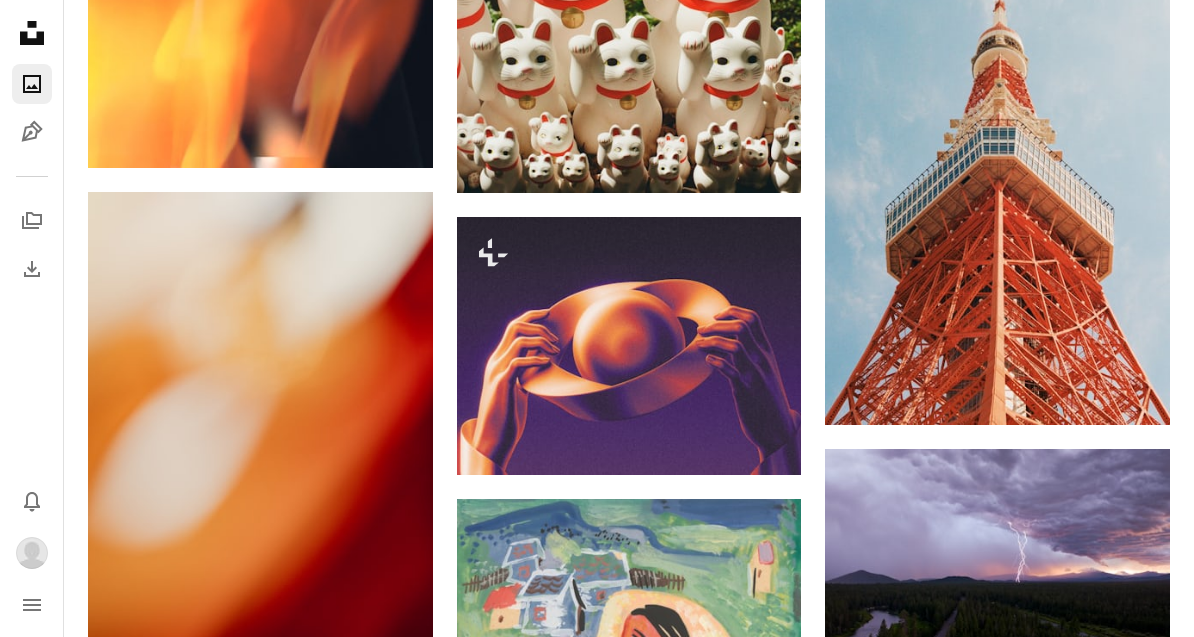 click 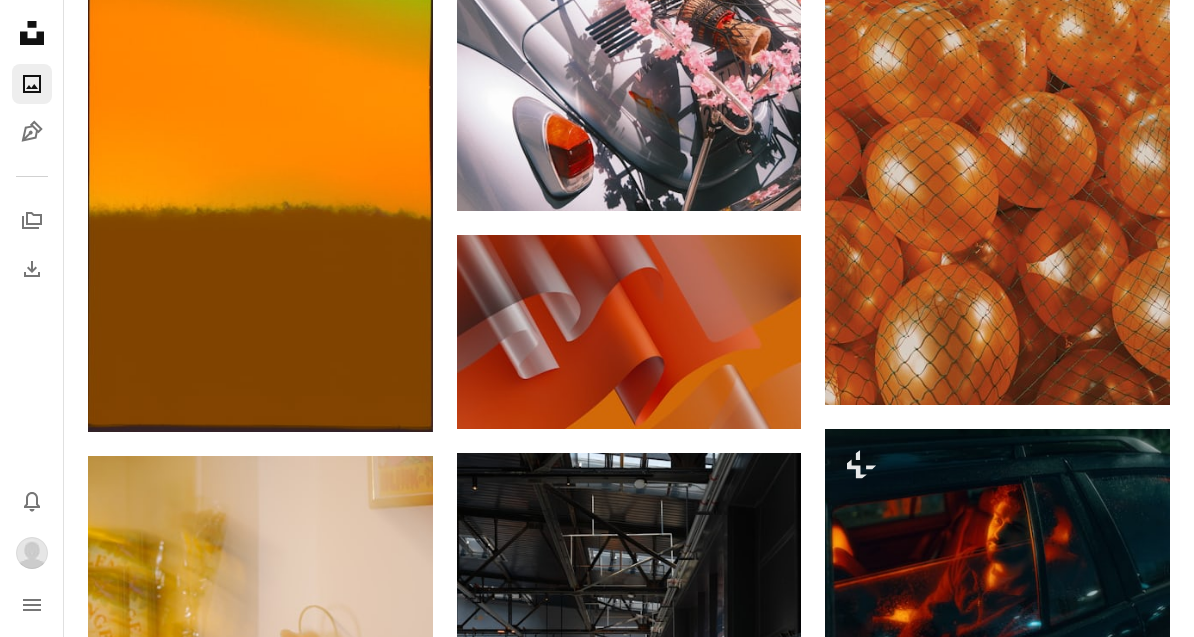 click on "A heart" 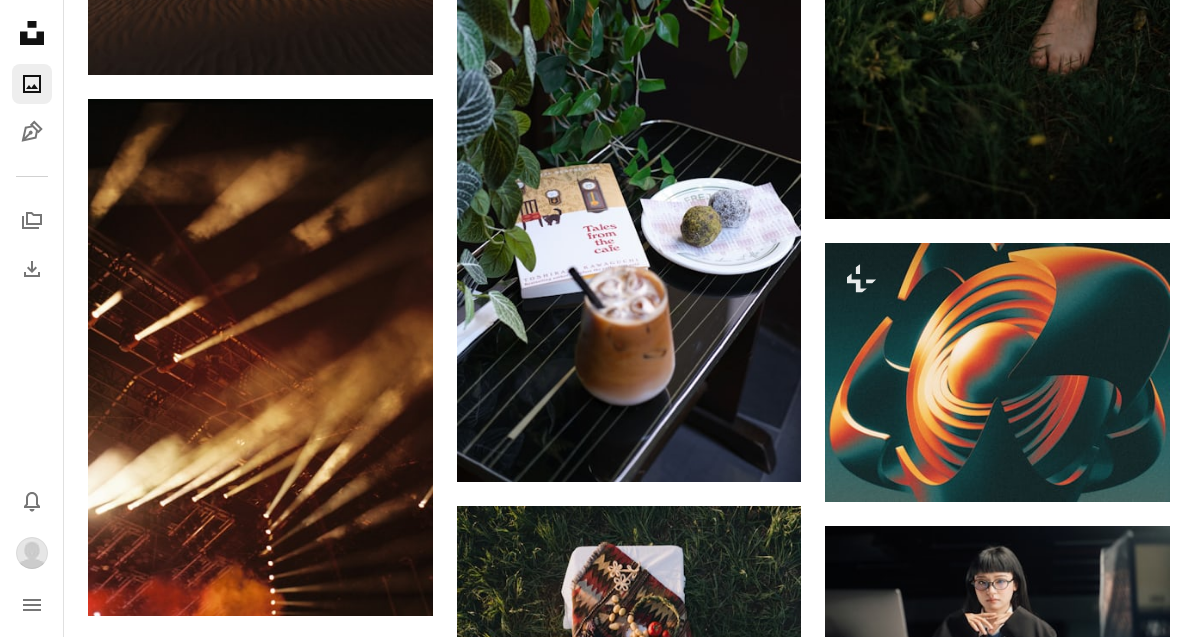 scroll, scrollTop: 4838, scrollLeft: 0, axis: vertical 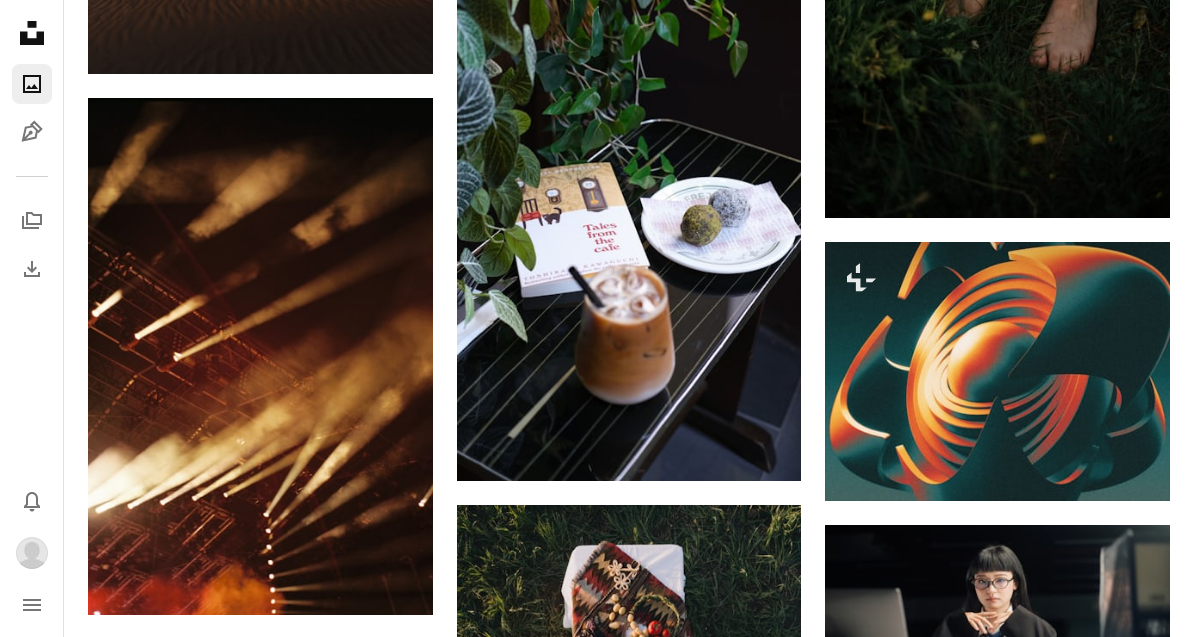 click on "A heart" at bounding box center (1082, 278) 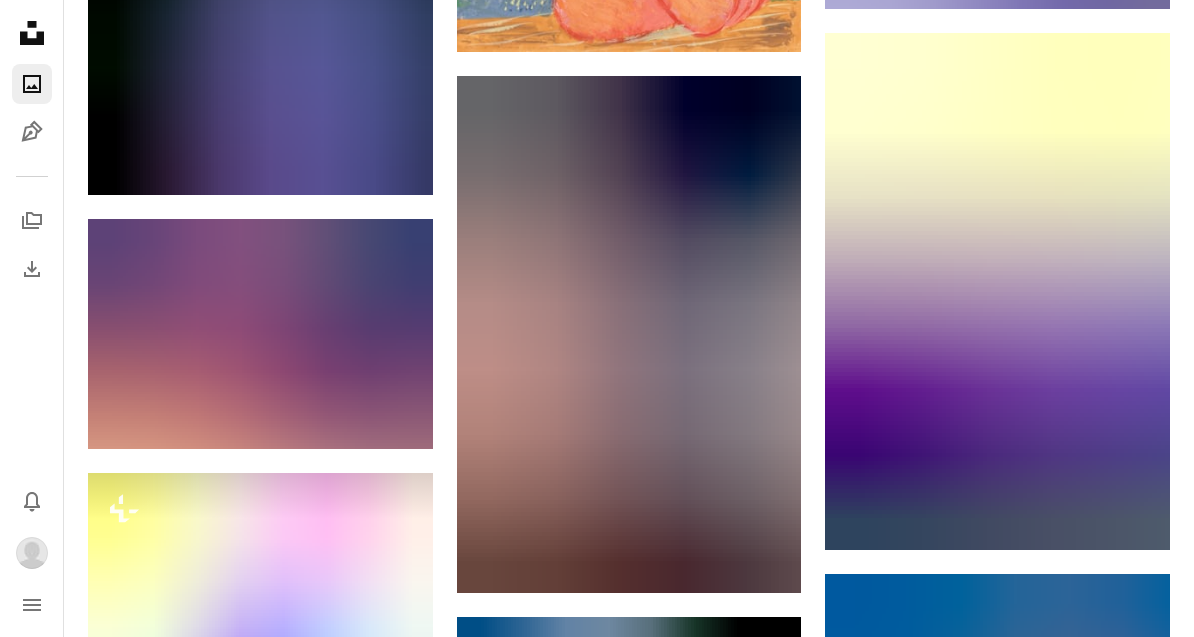 scroll, scrollTop: 10365, scrollLeft: 0, axis: vertical 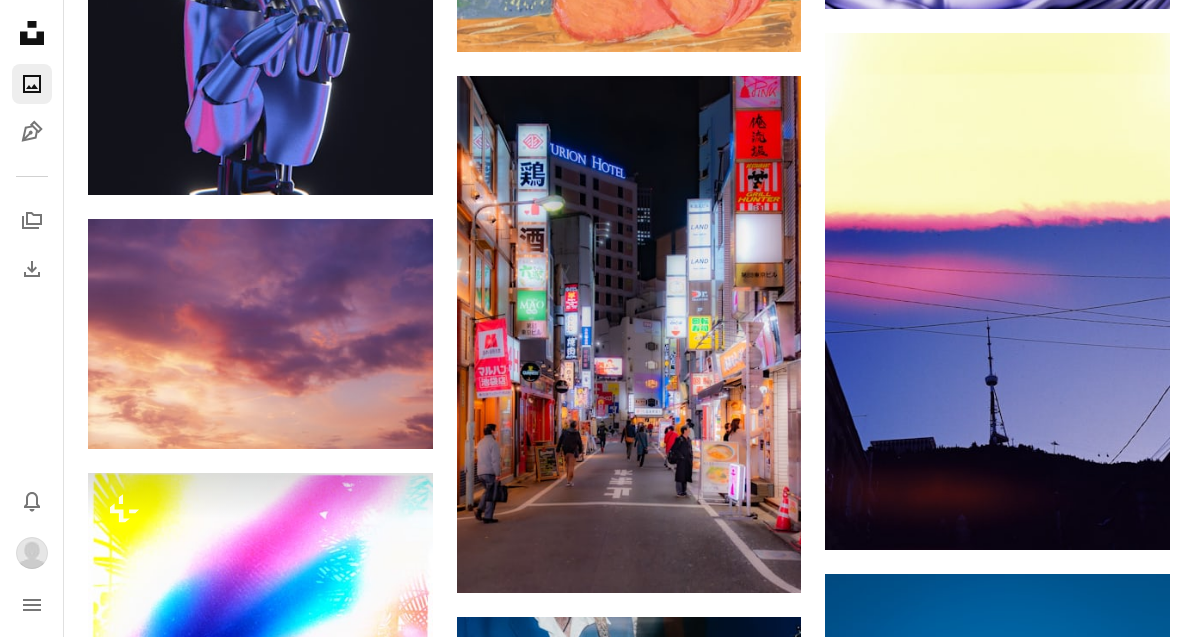 click on "A heart" at bounding box center [1082, 69] 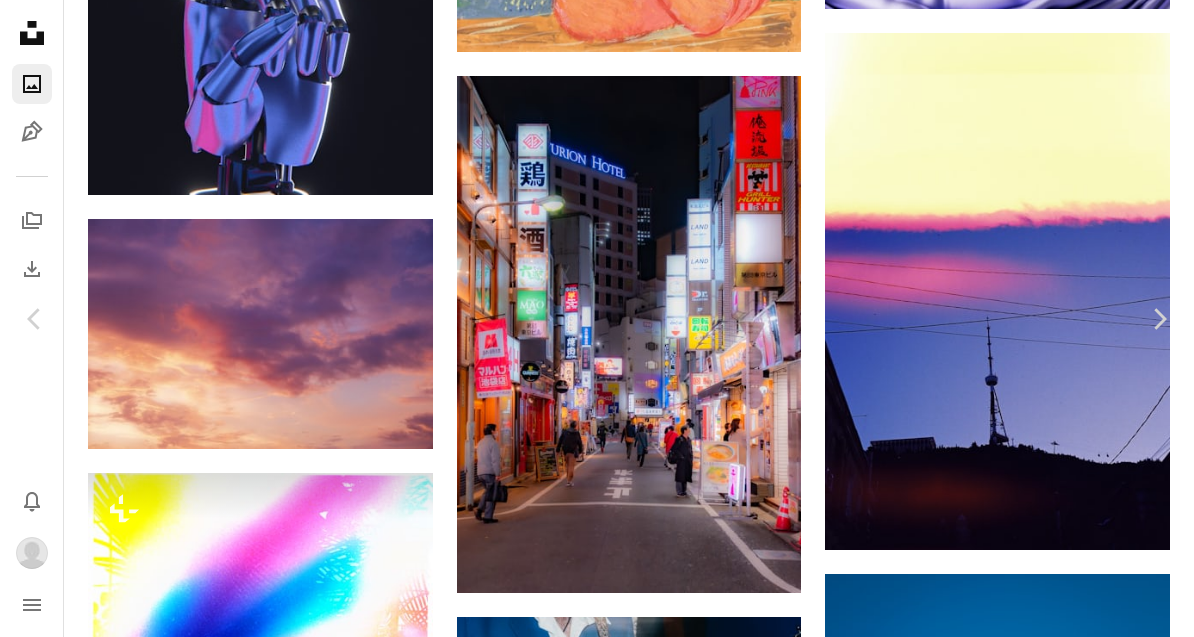 click on "An X shape Chevron left Chevron right [NAME] A heart A plus sign 다운로드 Chevron down Zoom in 조회수 118,935 다운로드 1,230 A forward-right arrow 공유 Info icon 정보 More Actions Calendar outlined 1주 전 에 게시됨 Camera FUJIFILM, X-T30 II Safety Unsplash 라이선스 하에서 무료로 사용 가능 구름 풍경 바깥 수평선 iStock에서 프리미엄 관련 이미지 찾아보기  |  코드 UNSPLASH20로 20% 할인 혜택 받기 iStock에서 더 많은 자료 보기  ↗ 관련 이미지 A heart A plus sign [NAME] 고용 가능 A checkmark inside of a circle Arrow pointing down A heart A plus sign [NAME] Arrow pointing down Plus sign for Unsplash+ A heart A plus sign [NAME] Unsplash+ 용 A lock 다운로드 A heart A plus sign [NAME] Arrow pointing down A heart A plus sign [NAME] 고용 가능 A checkmark inside of a circle Arrow pointing down A heart A plus sign [NAME] Arrow pointing down Plus sign for Unsplash+ A heart Unsplash+" at bounding box center [597, 3121] 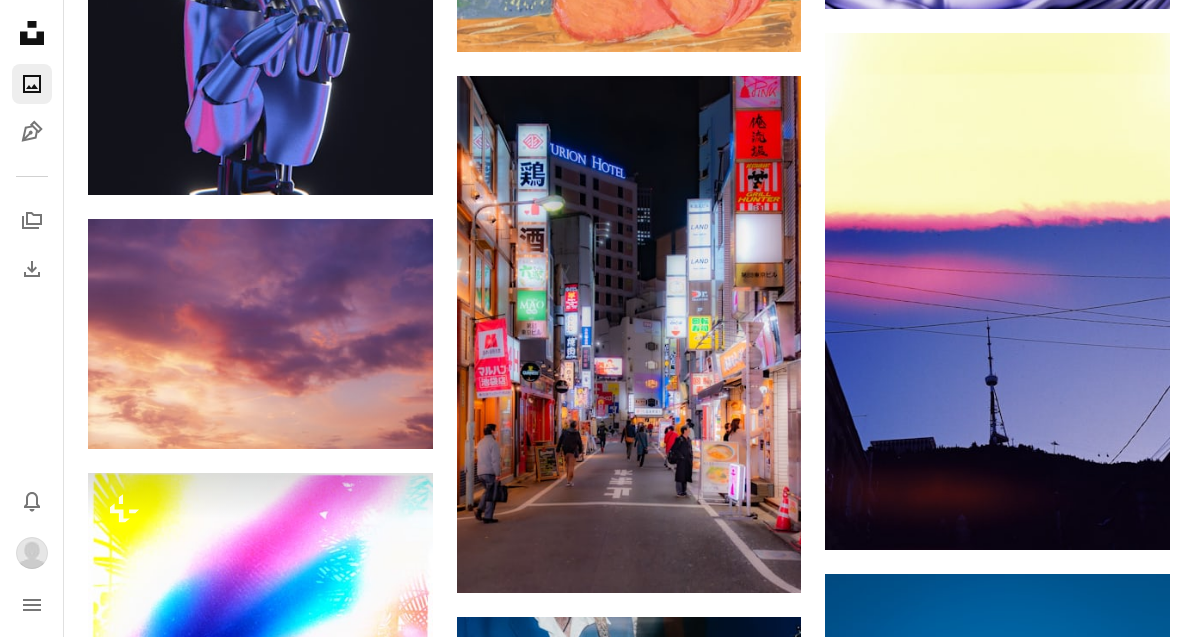 click on "Arrow pointing down" 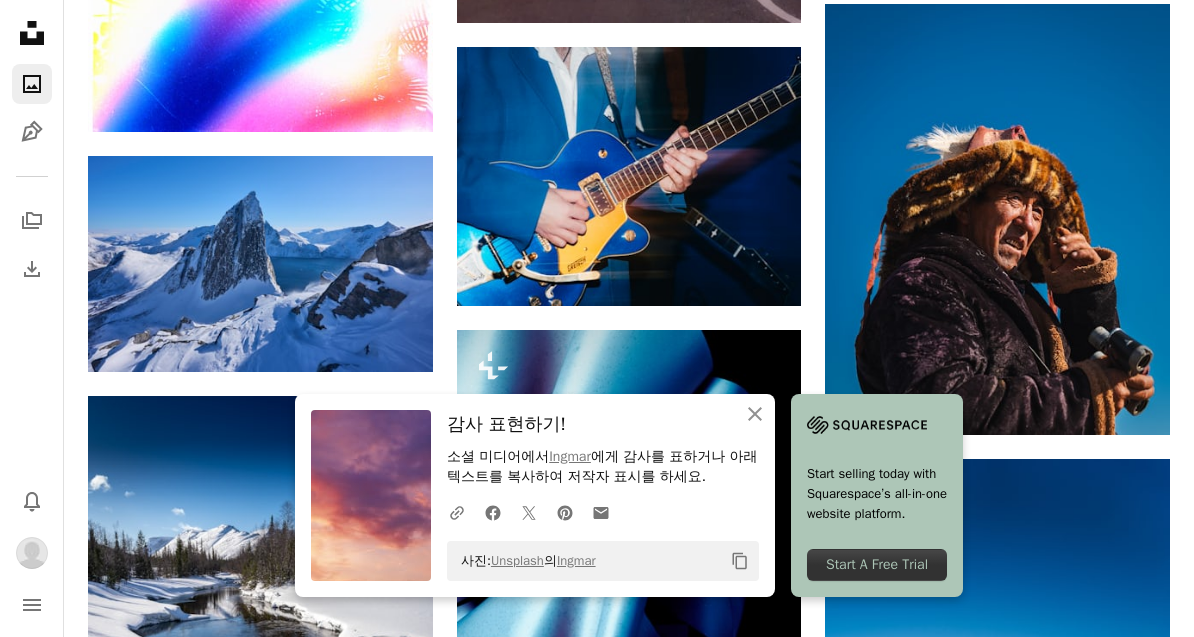 click on "A heart" at bounding box center (713, 83) 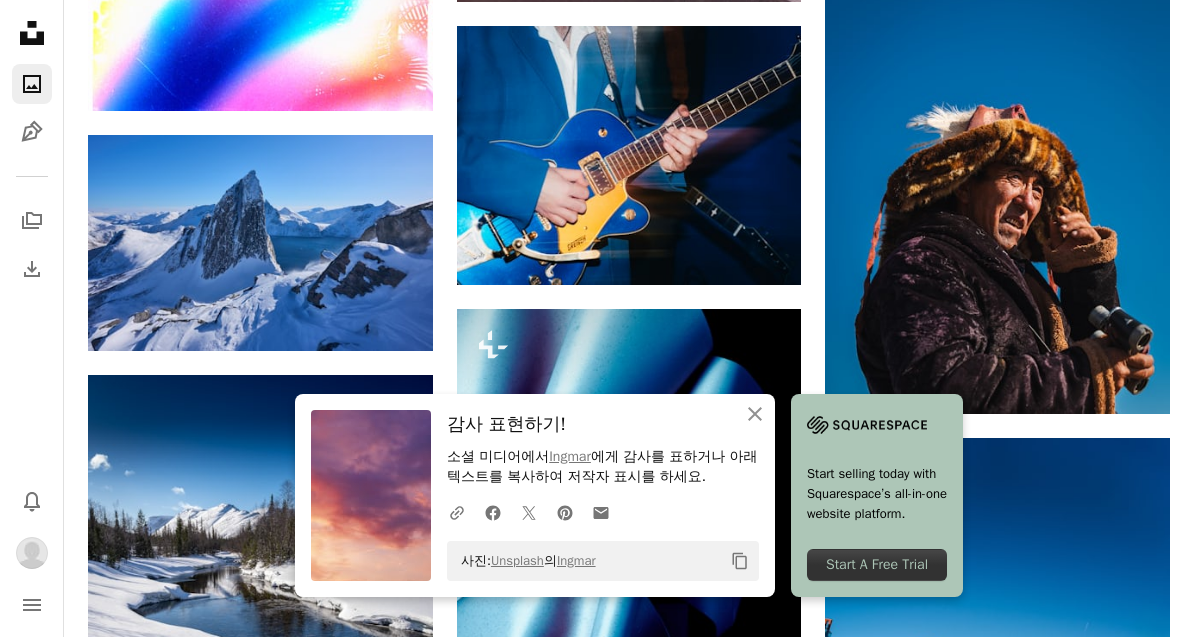 scroll, scrollTop: 10965, scrollLeft: 0, axis: vertical 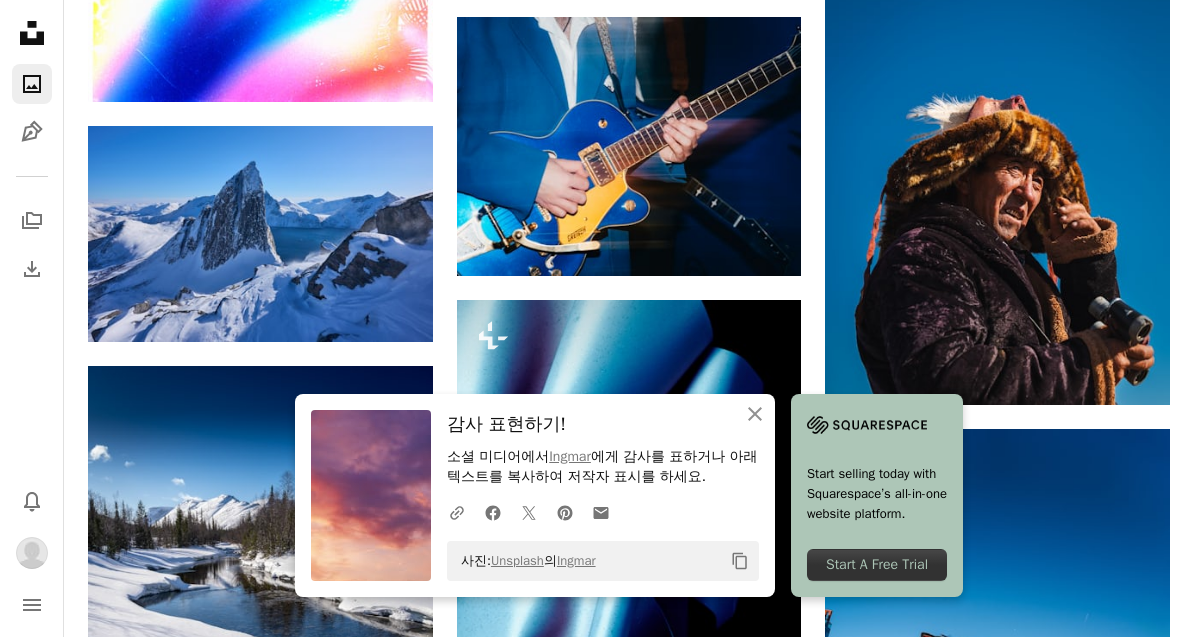click on "An X shape 닫기" at bounding box center (755, 414) 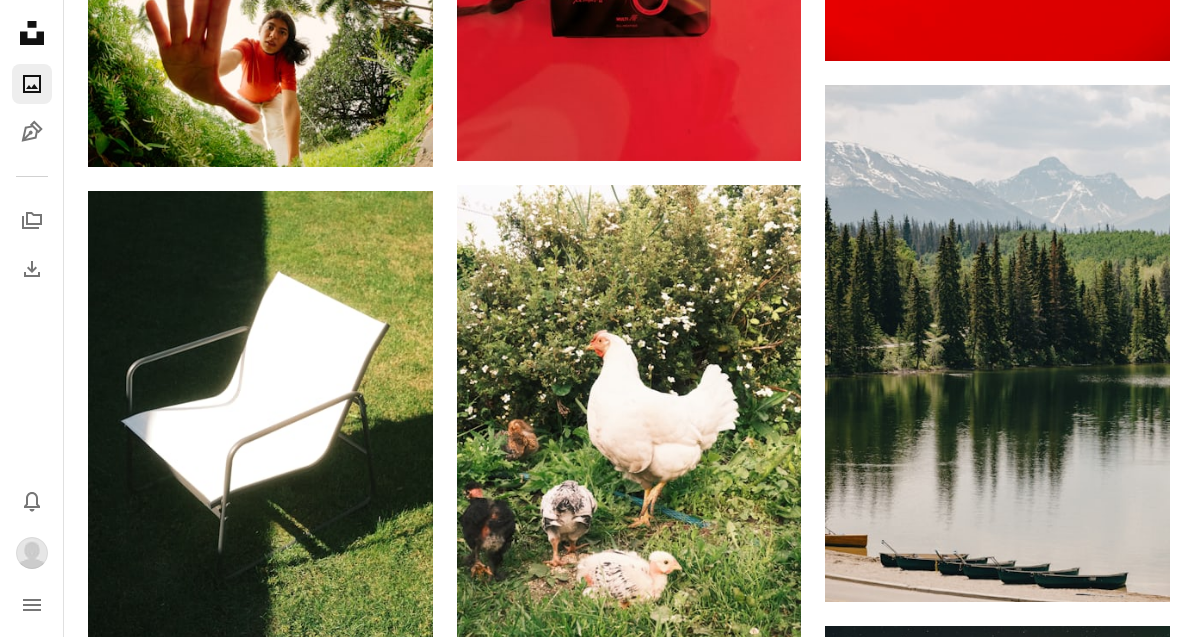 scroll, scrollTop: 15345, scrollLeft: 0, axis: vertical 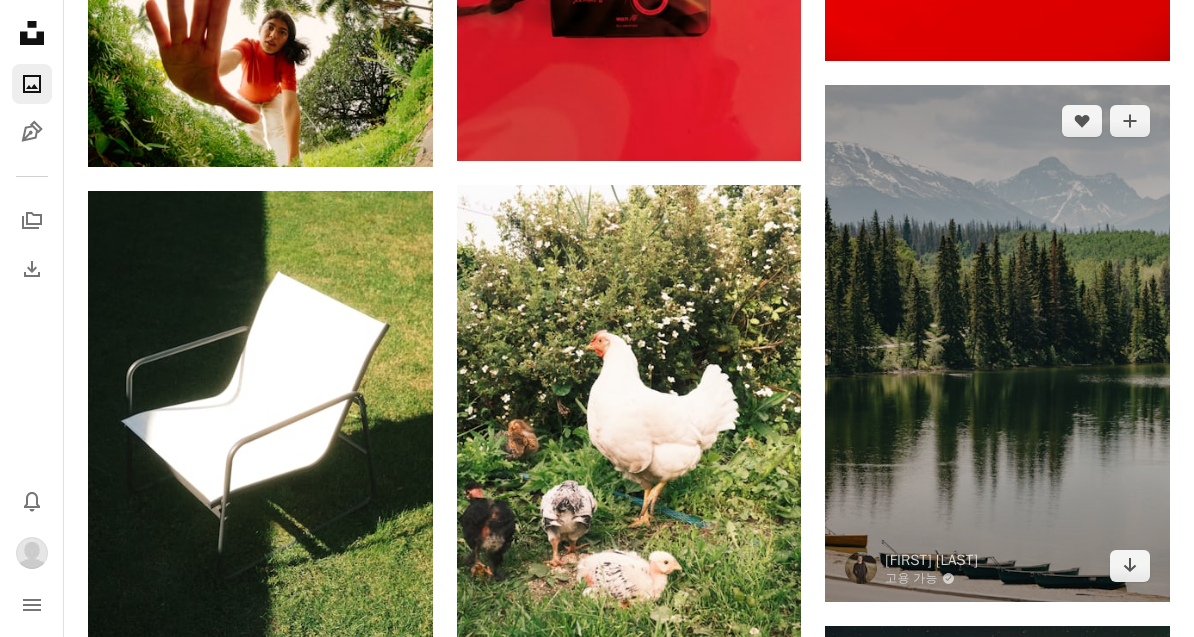 click on "A heart" 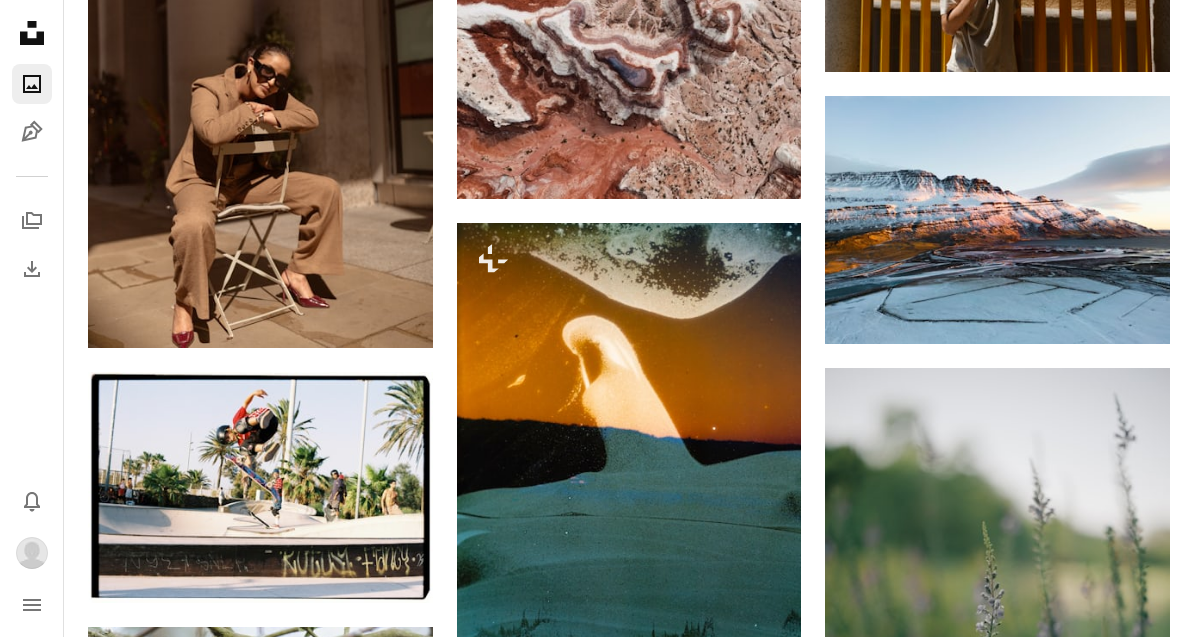 scroll, scrollTop: 20879, scrollLeft: 0, axis: vertical 